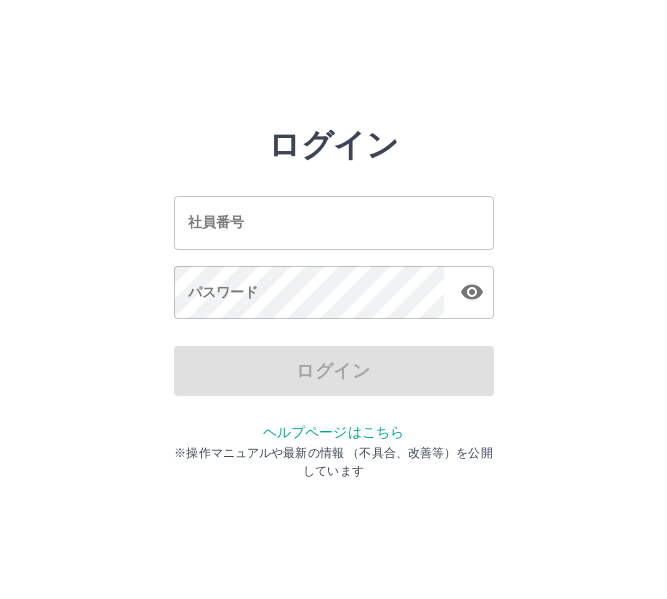 scroll, scrollTop: 0, scrollLeft: 0, axis: both 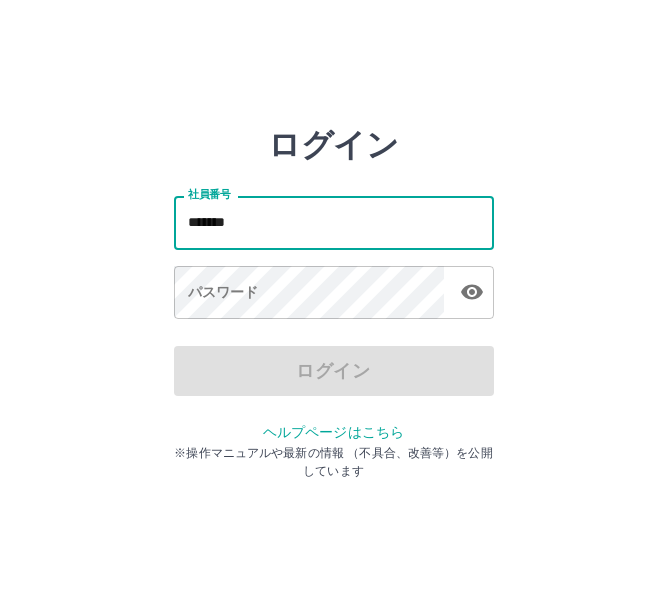 type on "*******" 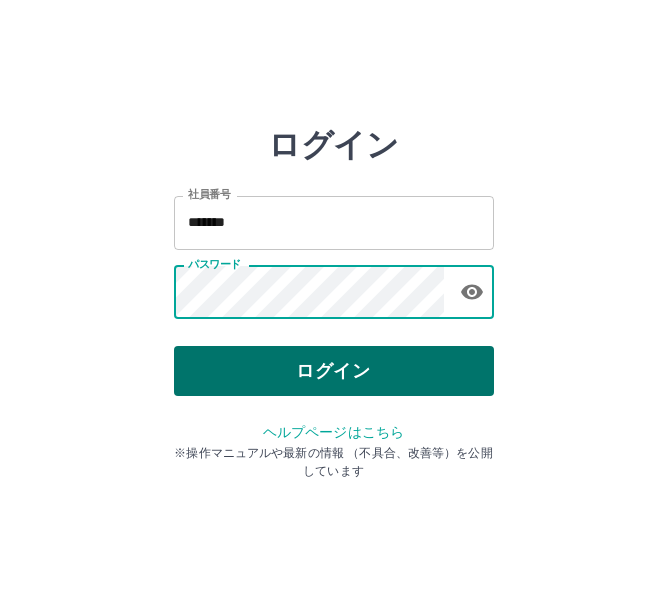 click on "ログイン" at bounding box center [334, 371] 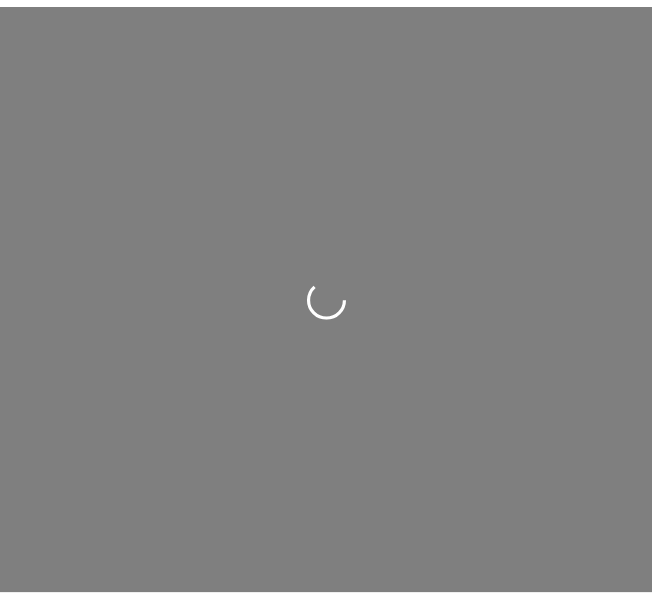 scroll, scrollTop: 0, scrollLeft: 0, axis: both 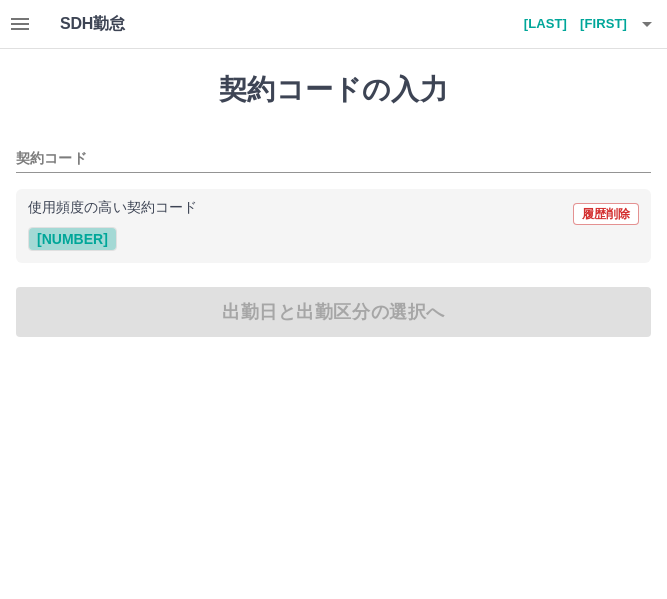click on "[NUMBER]" at bounding box center (72, 239) 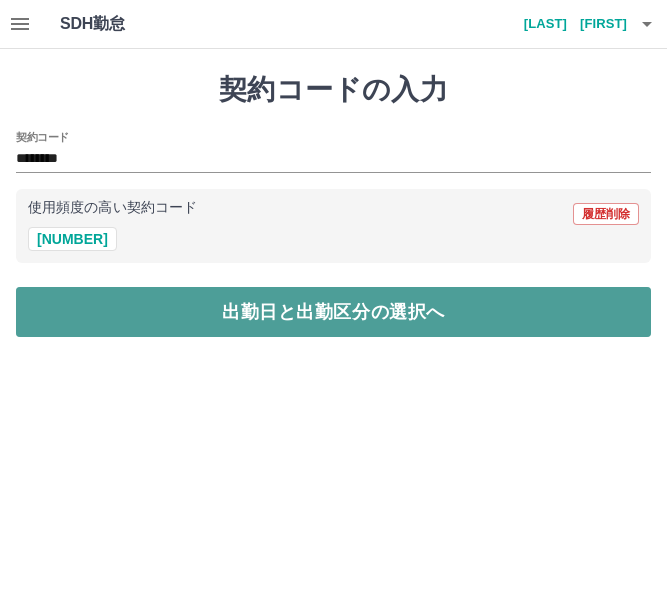 click on "出勤日と出勤区分の選択へ" at bounding box center [333, 312] 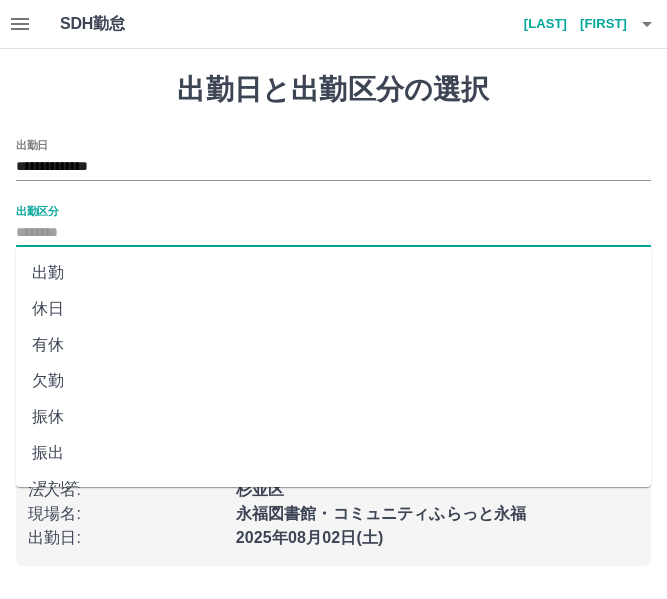 click on "出勤区分" at bounding box center [333, 233] 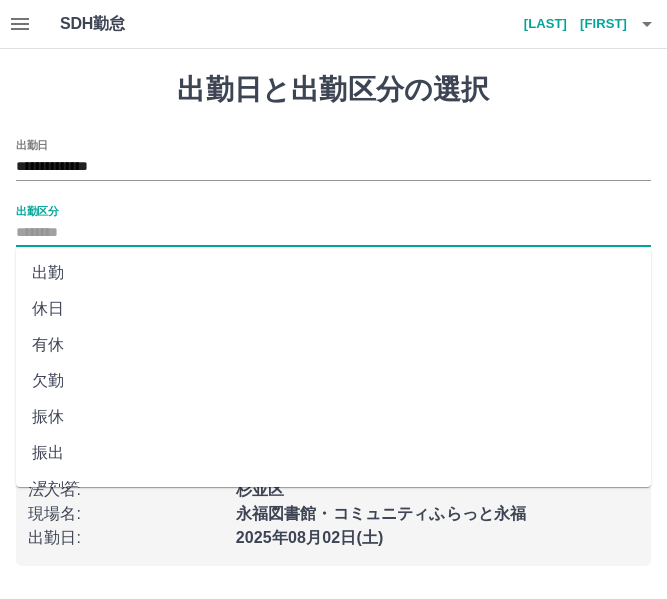 click on "出勤" at bounding box center [333, 273] 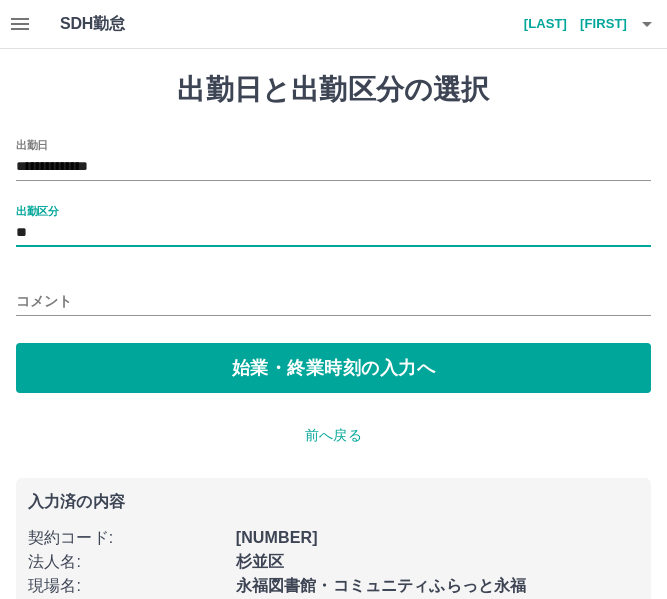 type on "**" 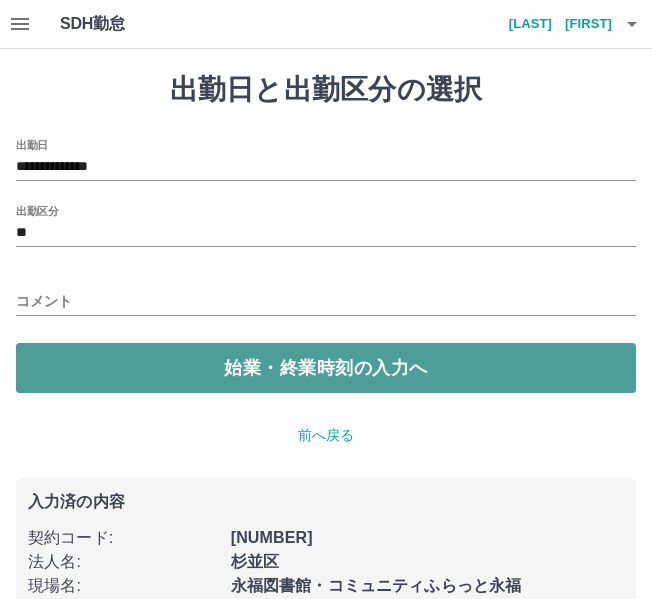 click on "始業・終業時刻の入力へ" at bounding box center [326, 368] 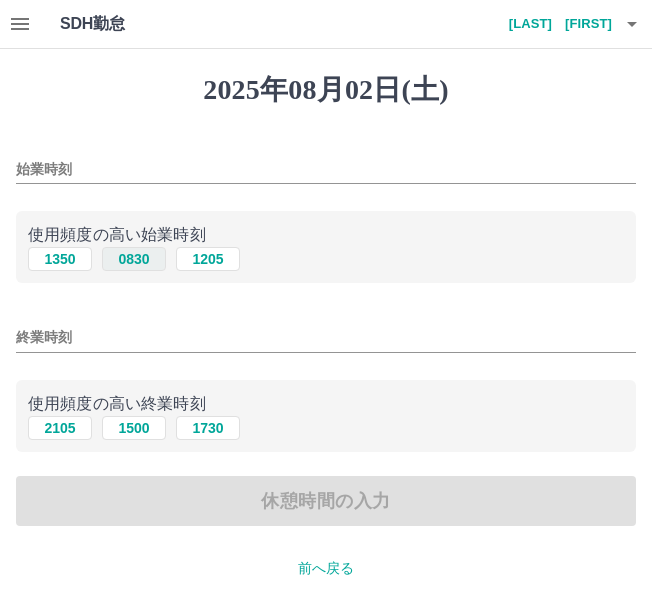 click on "0830" at bounding box center (134, 259) 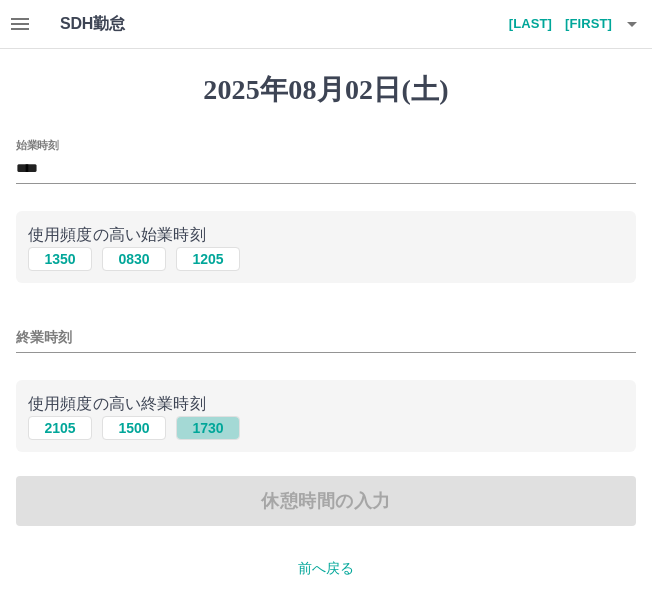 click on "1730" at bounding box center (208, 428) 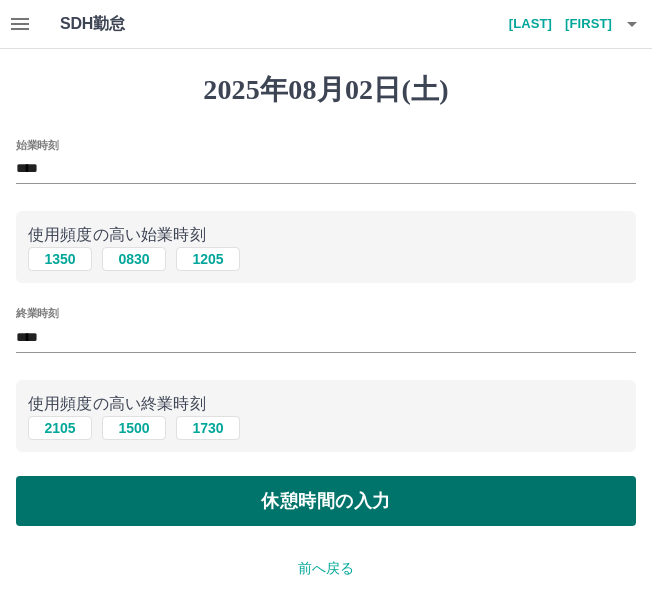 click on "休憩時間の入力" at bounding box center (326, 501) 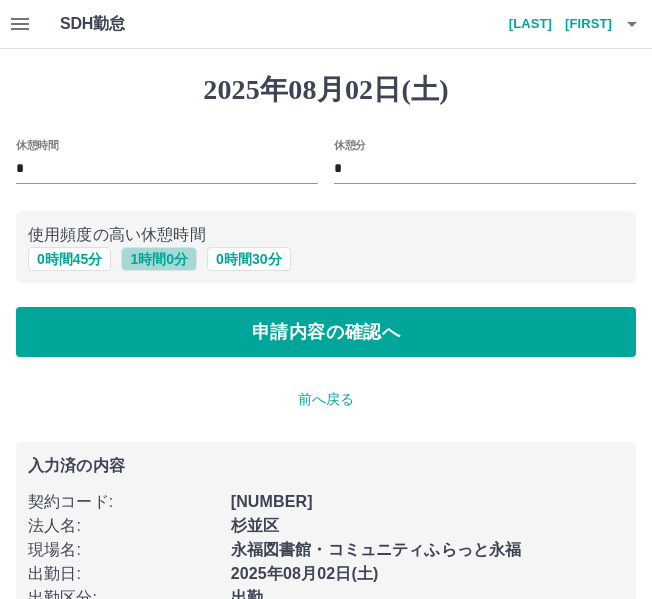 click on "1 時間 0 分" at bounding box center [159, 259] 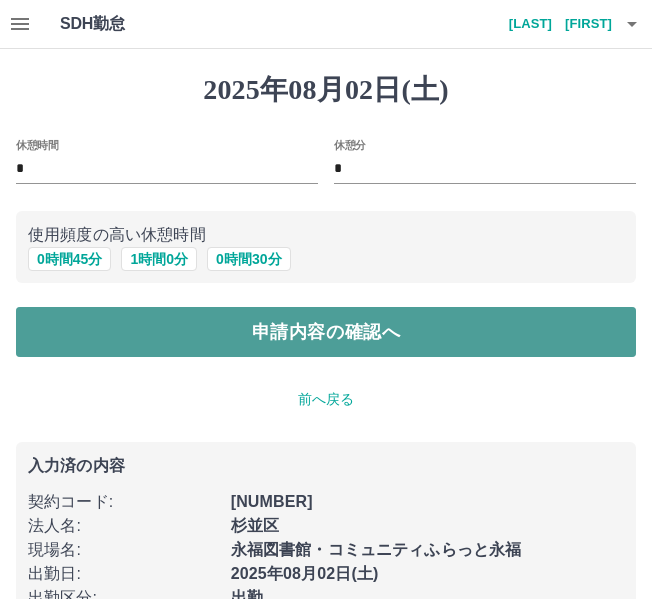 click on "申請内容の確認へ" at bounding box center (326, 332) 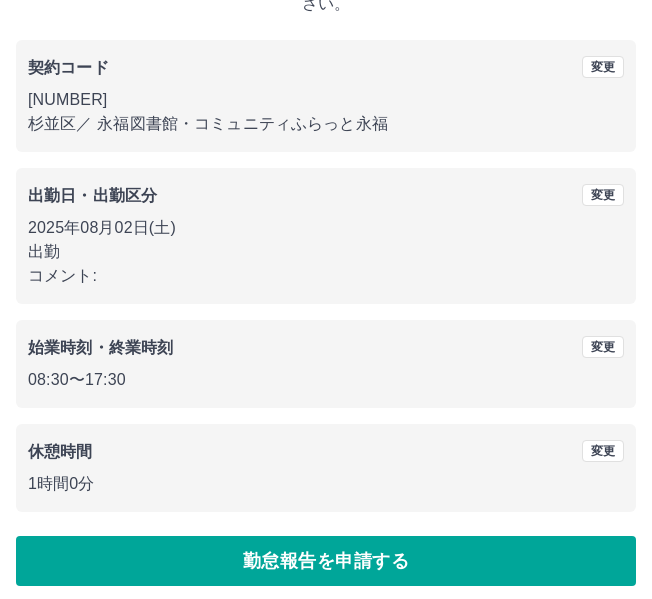 scroll, scrollTop: 174, scrollLeft: 0, axis: vertical 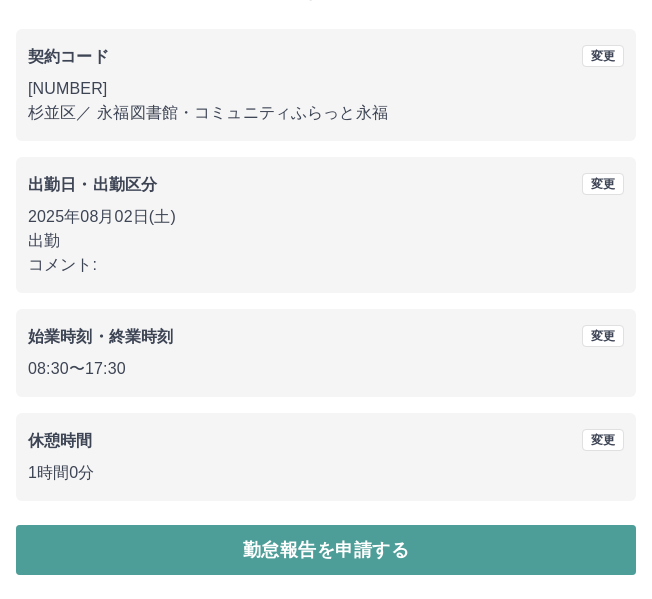 click on "勤怠報告を申請する" at bounding box center (326, 550) 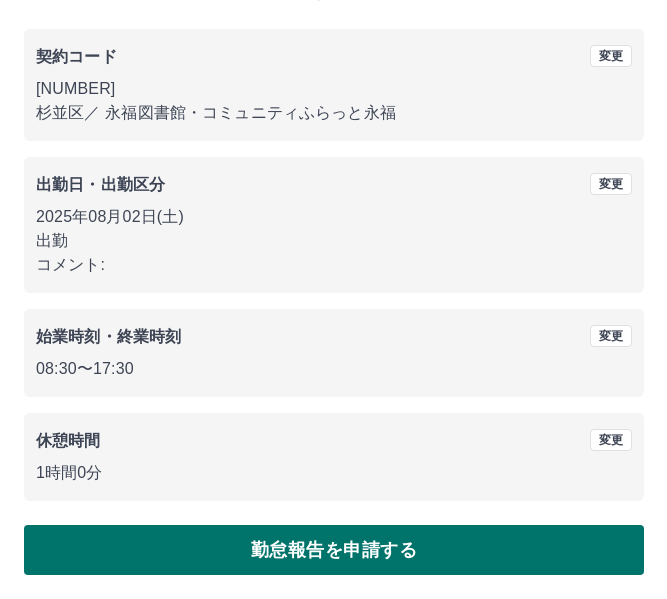 scroll, scrollTop: 0, scrollLeft: 0, axis: both 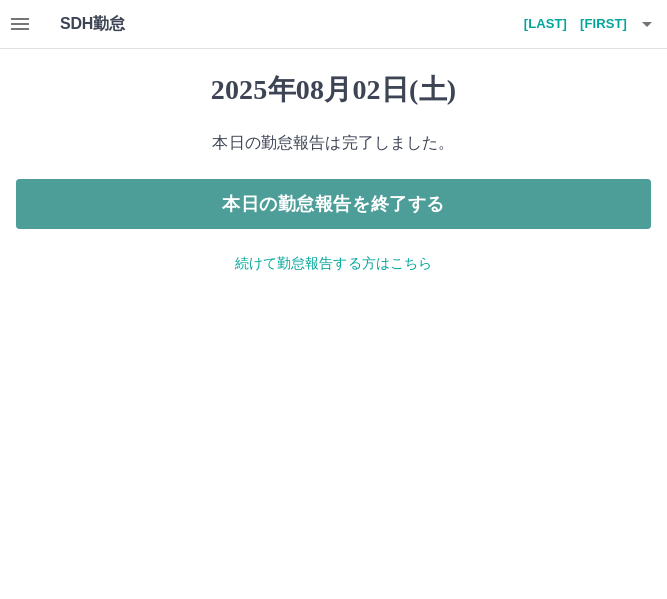 click on "本日の勤怠報告を終了する" at bounding box center (333, 204) 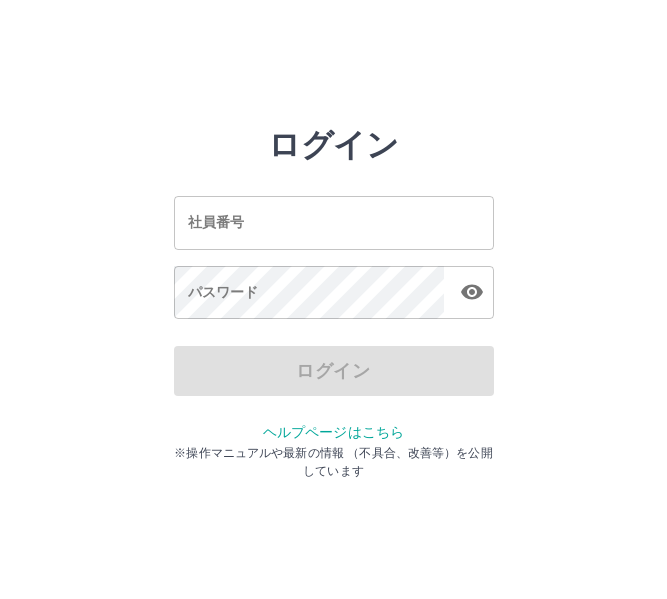 scroll, scrollTop: 0, scrollLeft: 0, axis: both 